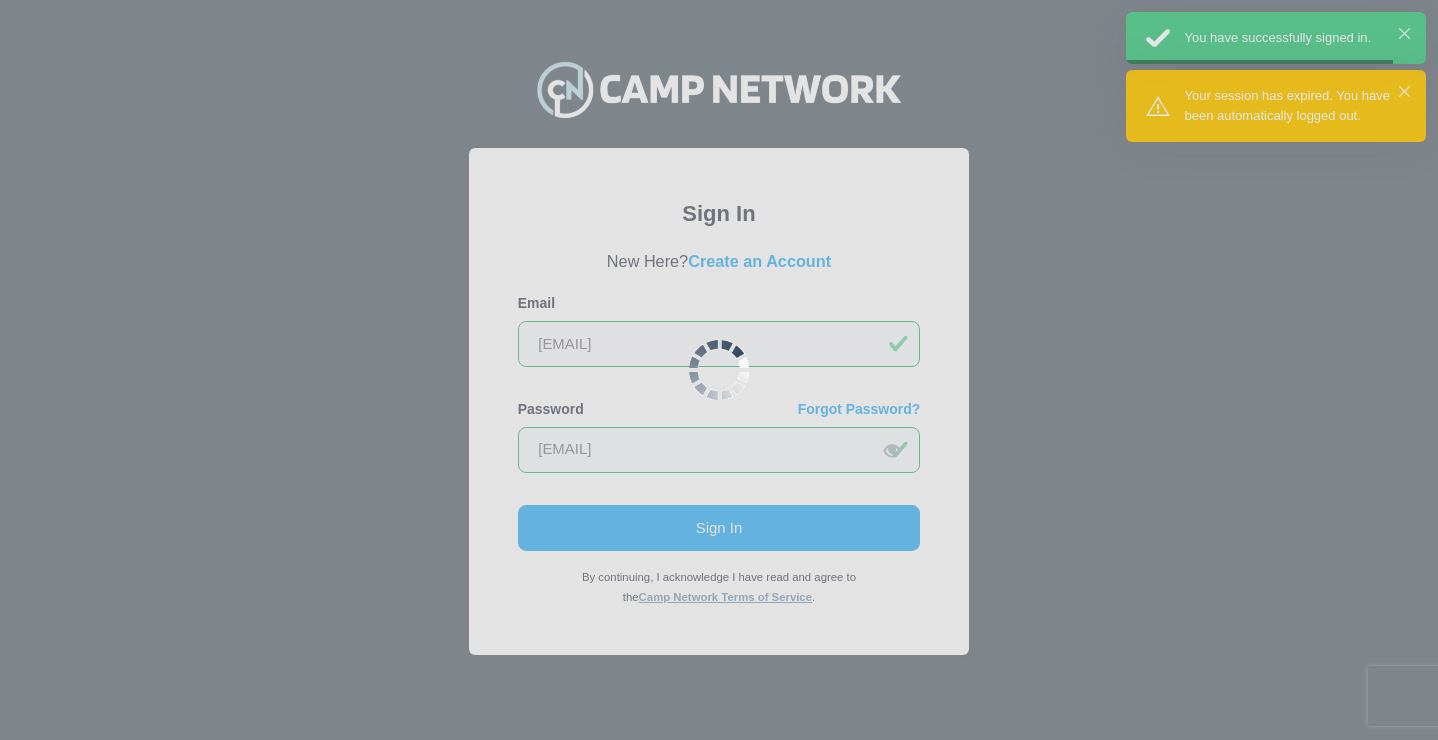 scroll, scrollTop: 0, scrollLeft: 0, axis: both 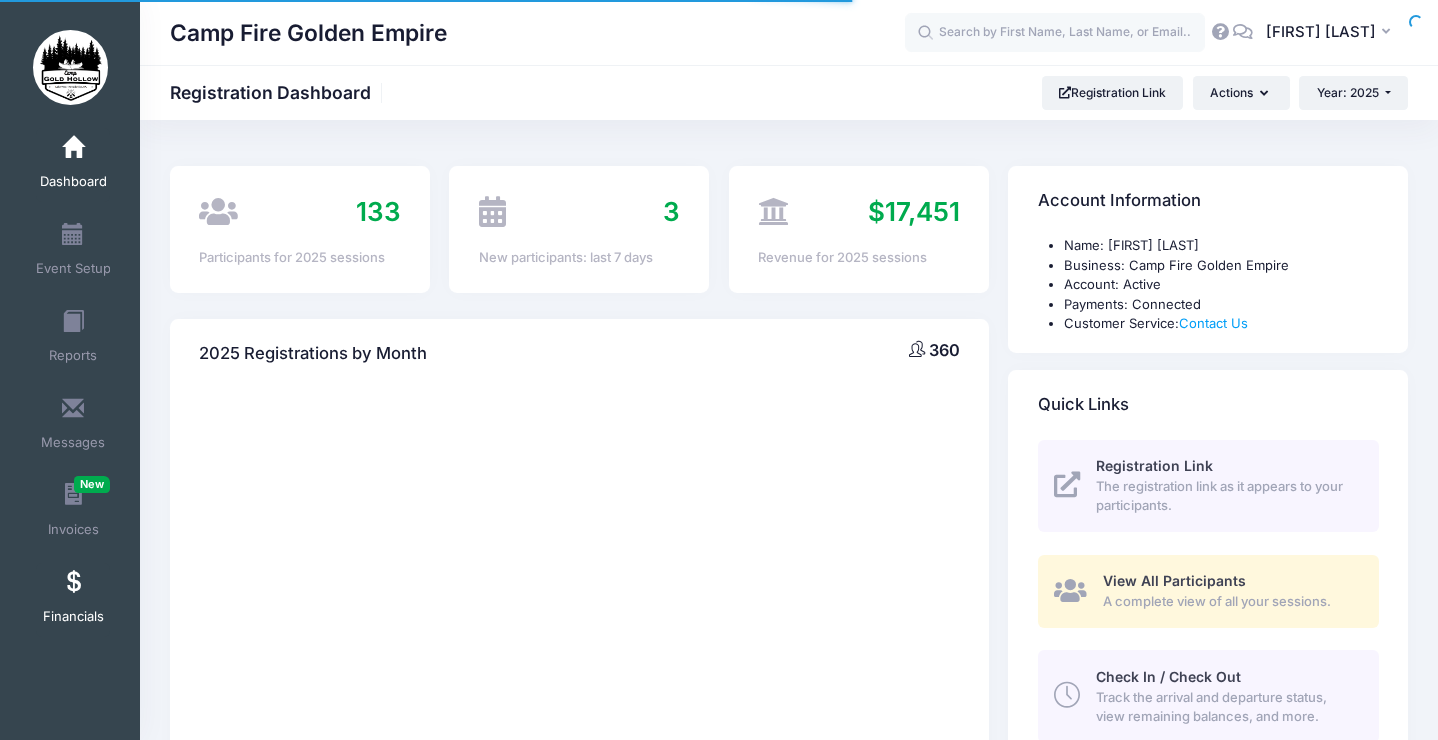 click on "Financials" at bounding box center (73, 600) 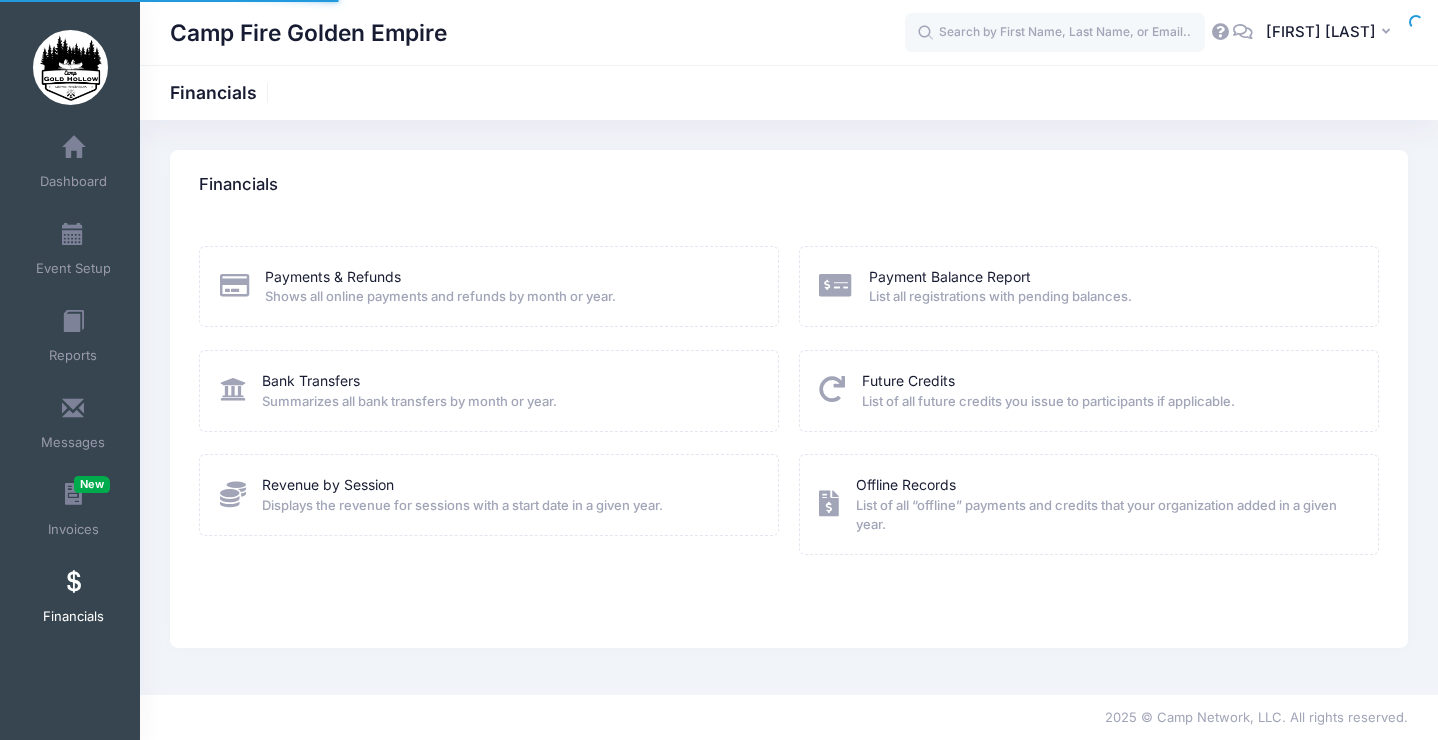 scroll, scrollTop: 0, scrollLeft: 0, axis: both 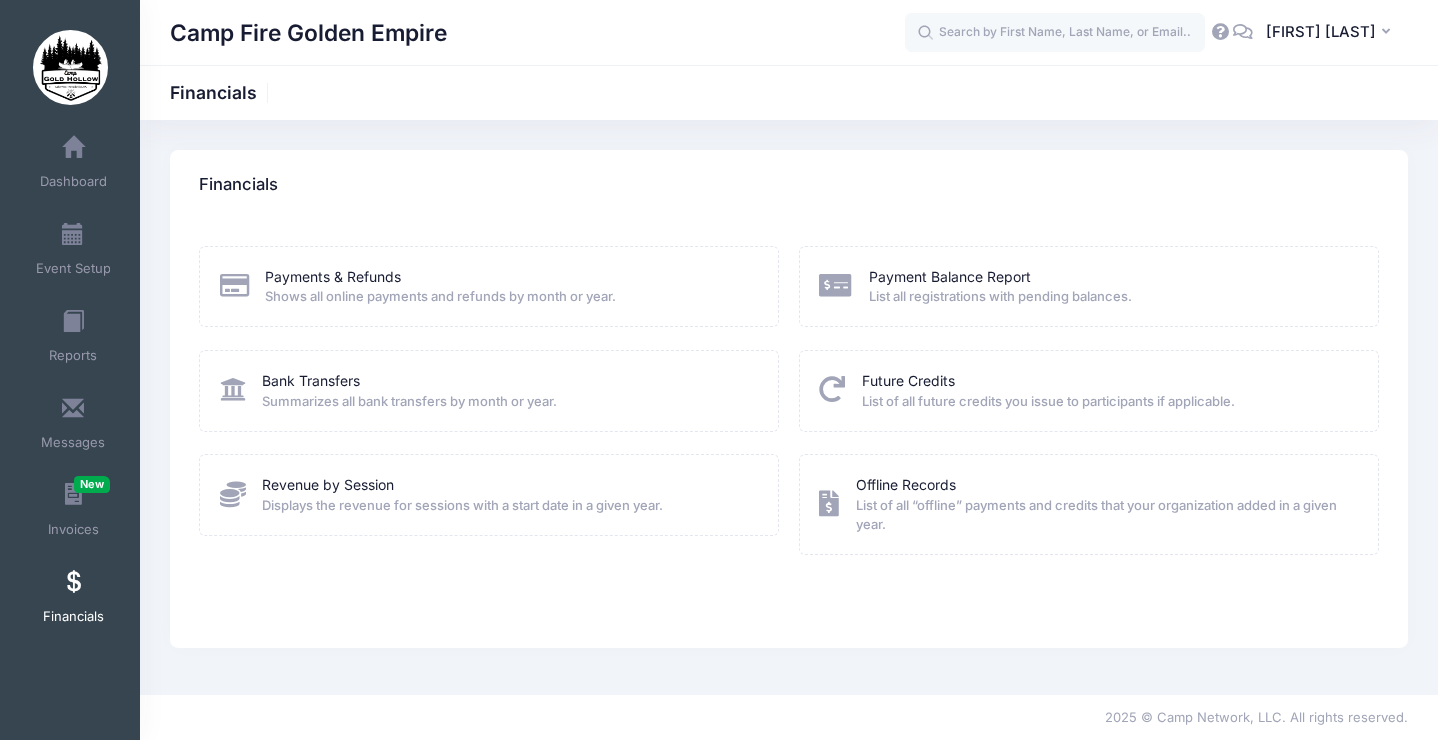click on "Shows all online payments and refunds by month or year." at bounding box center (440, 297) 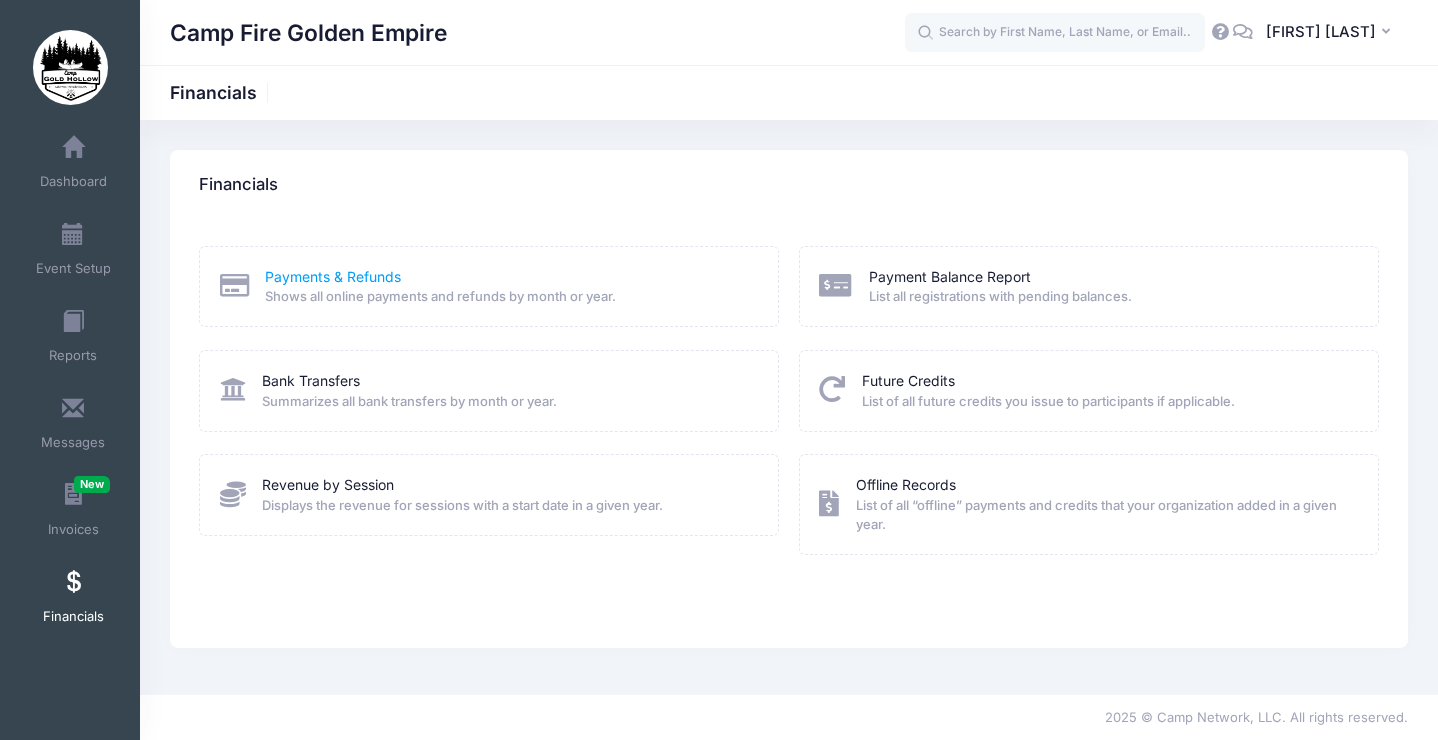 click on "Payments & Refunds" at bounding box center [333, 276] 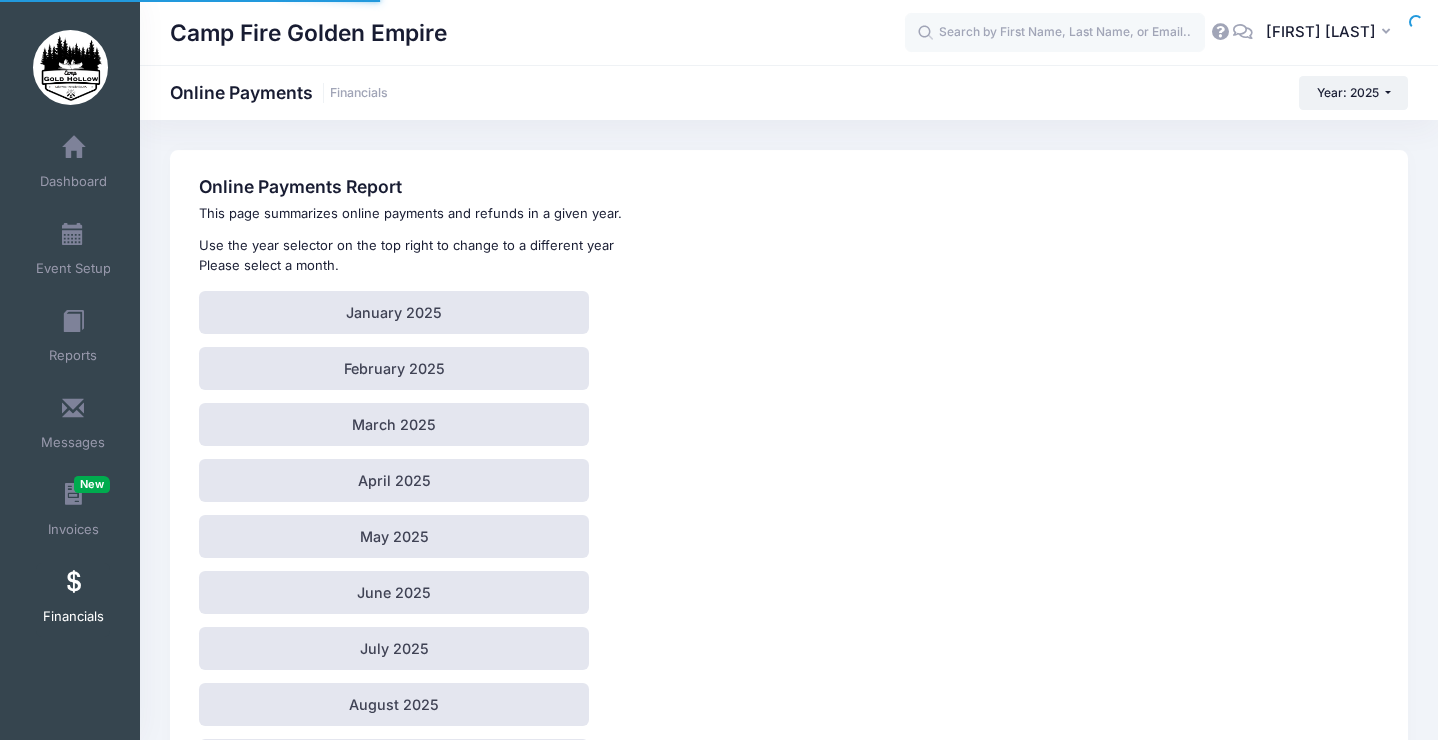 scroll, scrollTop: 0, scrollLeft: 0, axis: both 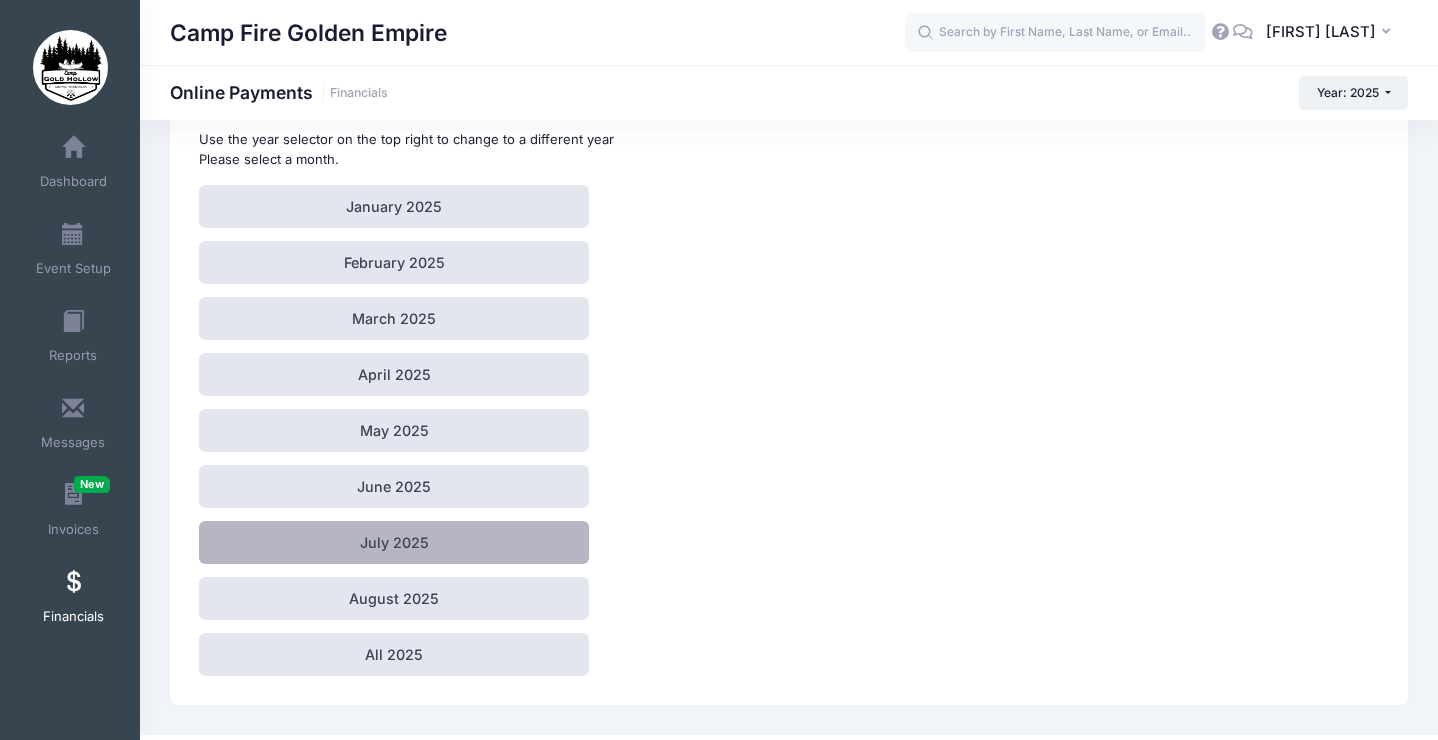 click on "July 2025" at bounding box center (394, 542) 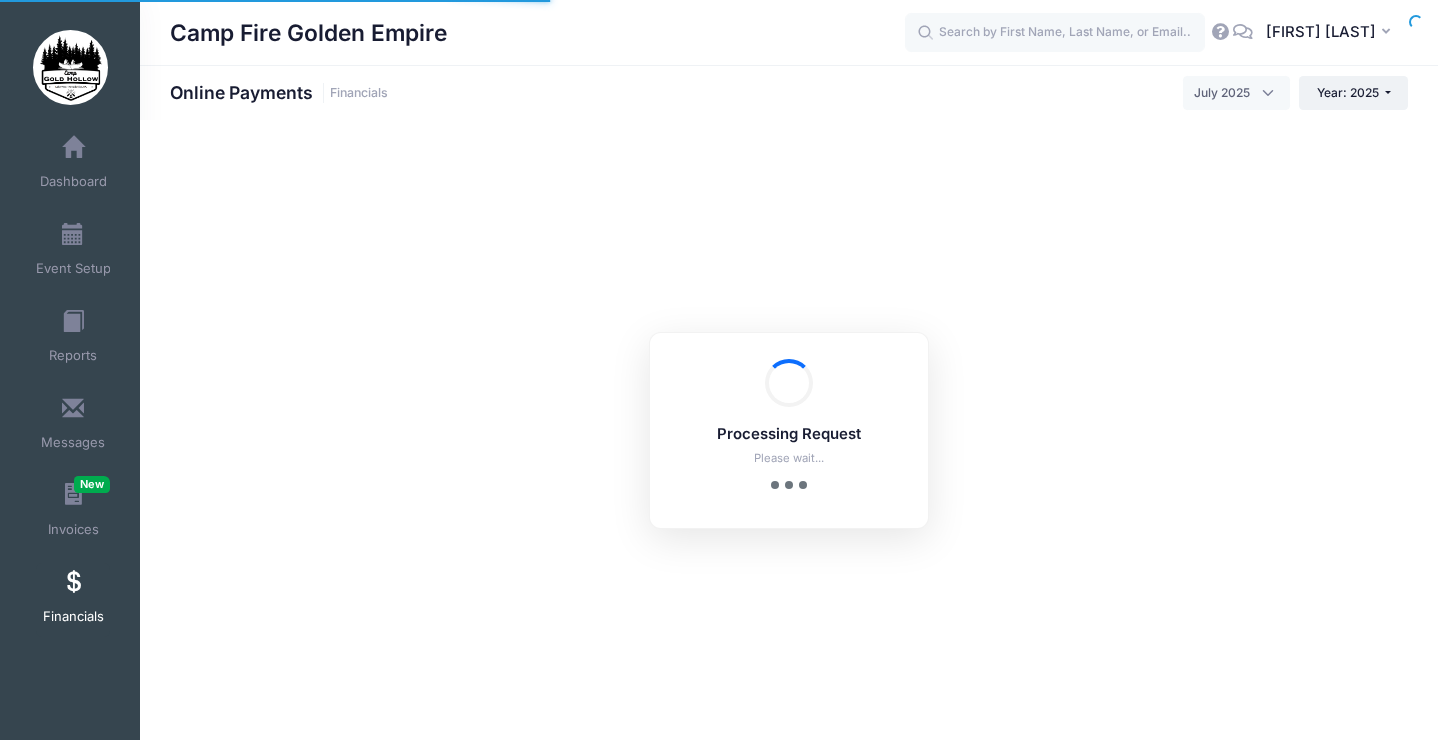 scroll, scrollTop: 0, scrollLeft: 0, axis: both 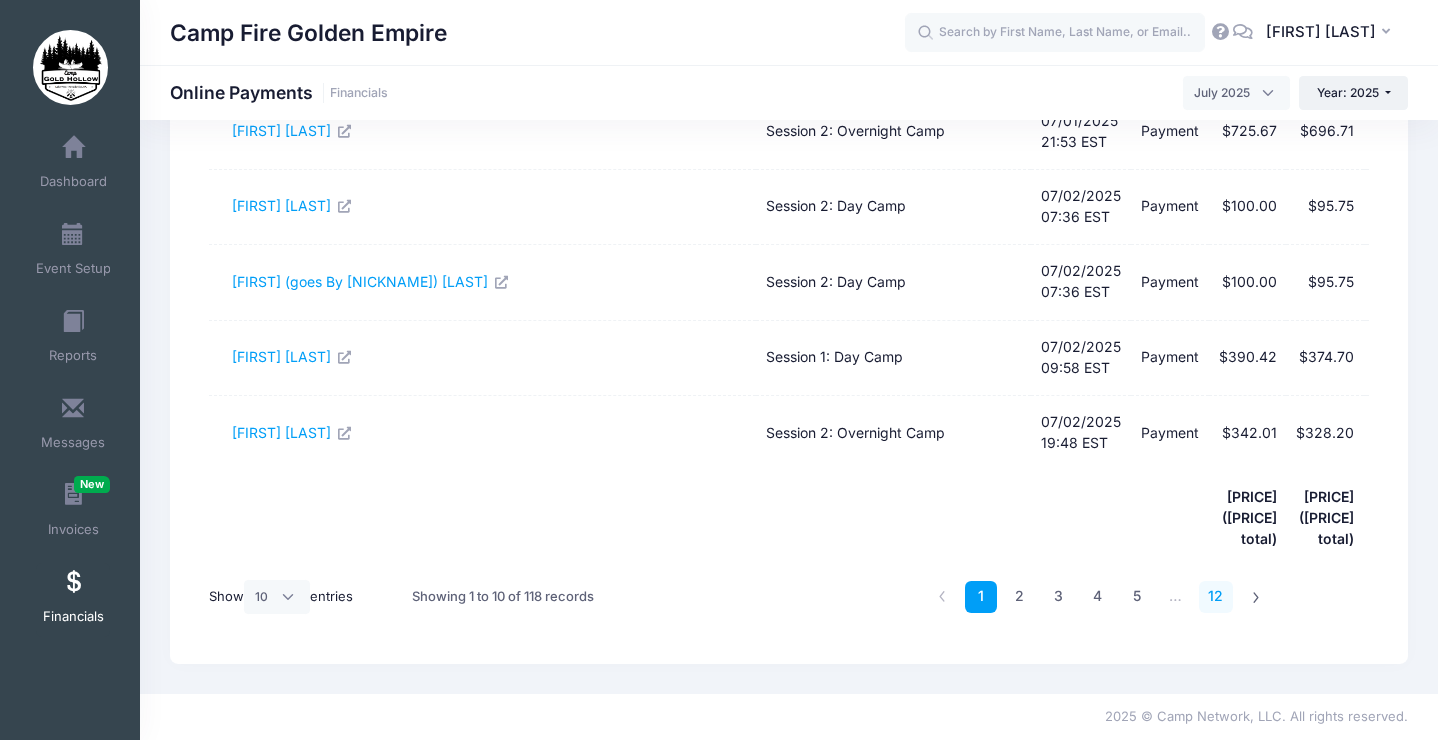 click on "12" at bounding box center [1216, 597] 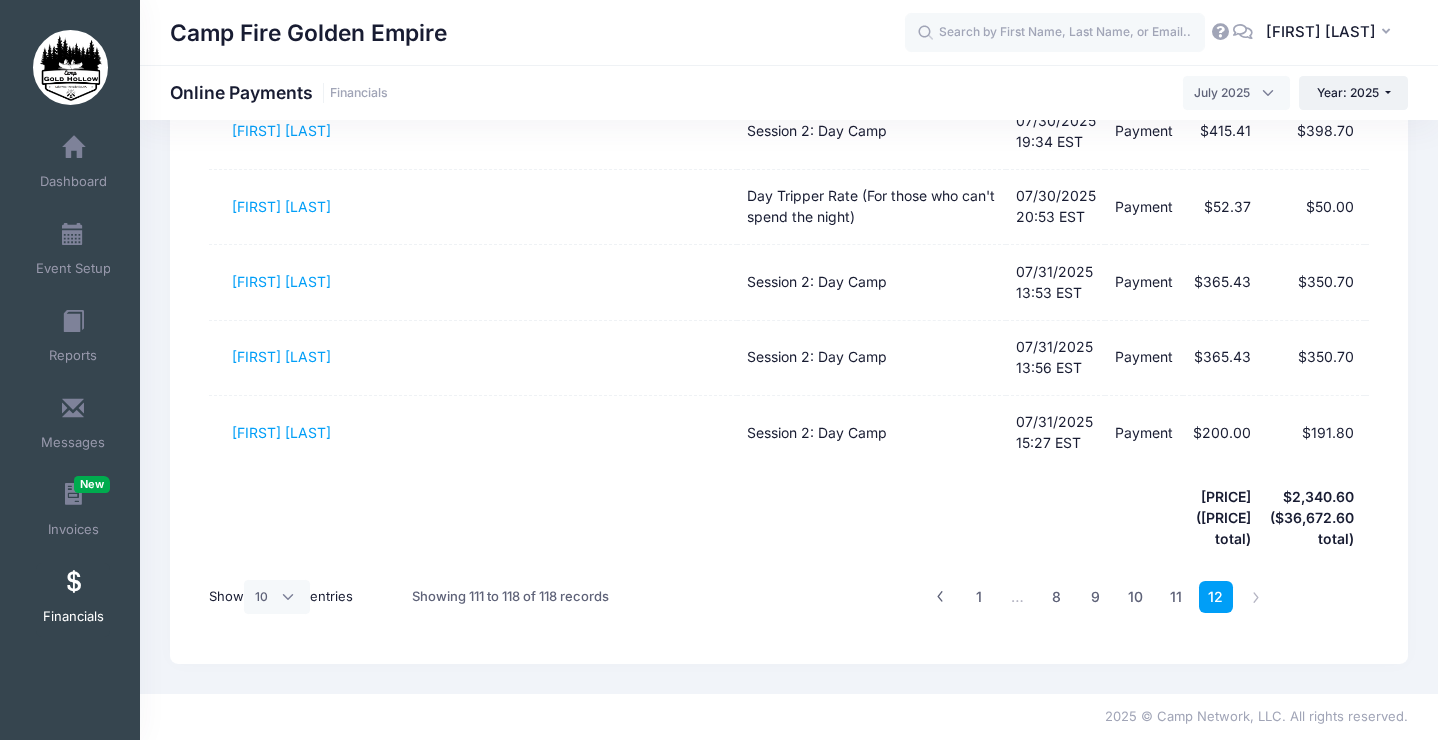 scroll, scrollTop: 493, scrollLeft: 0, axis: vertical 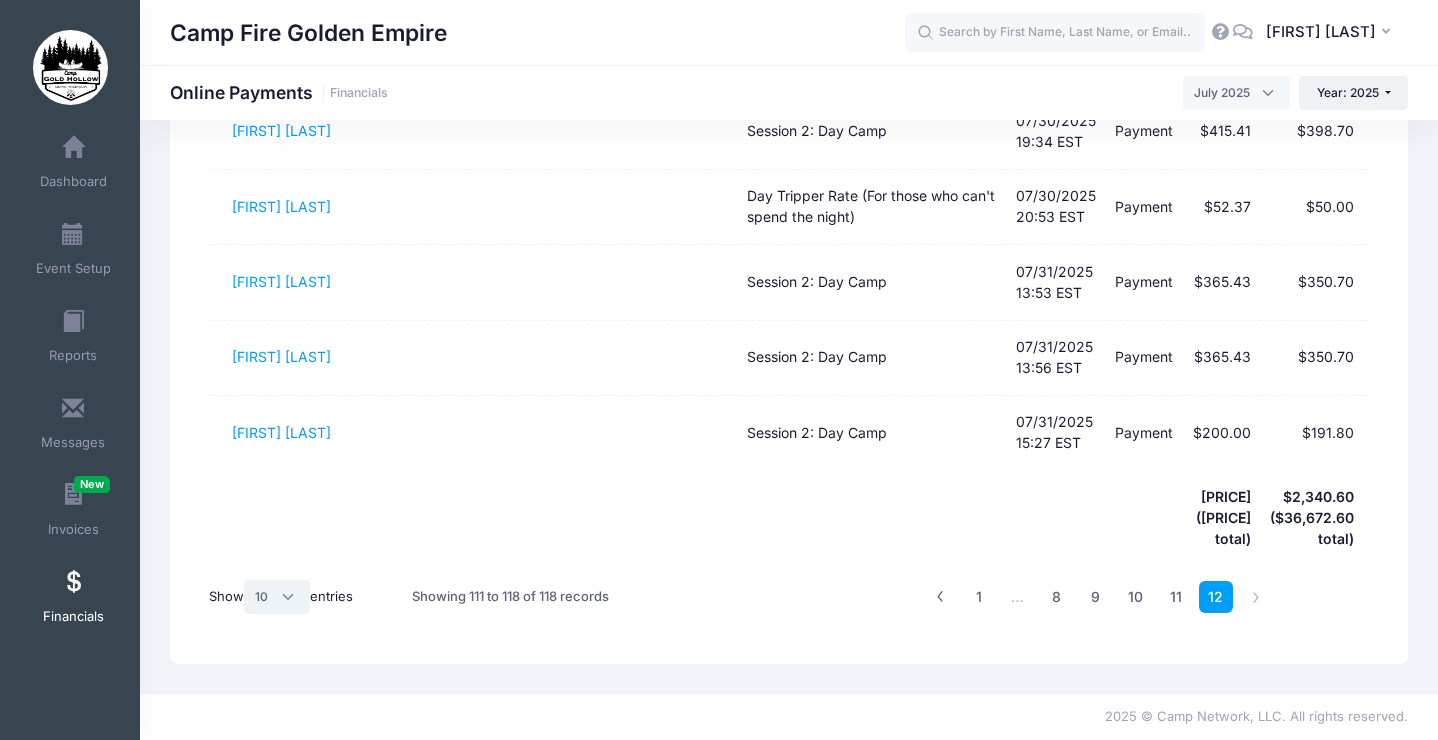 click on "All 10 25 50" at bounding box center (277, 597) 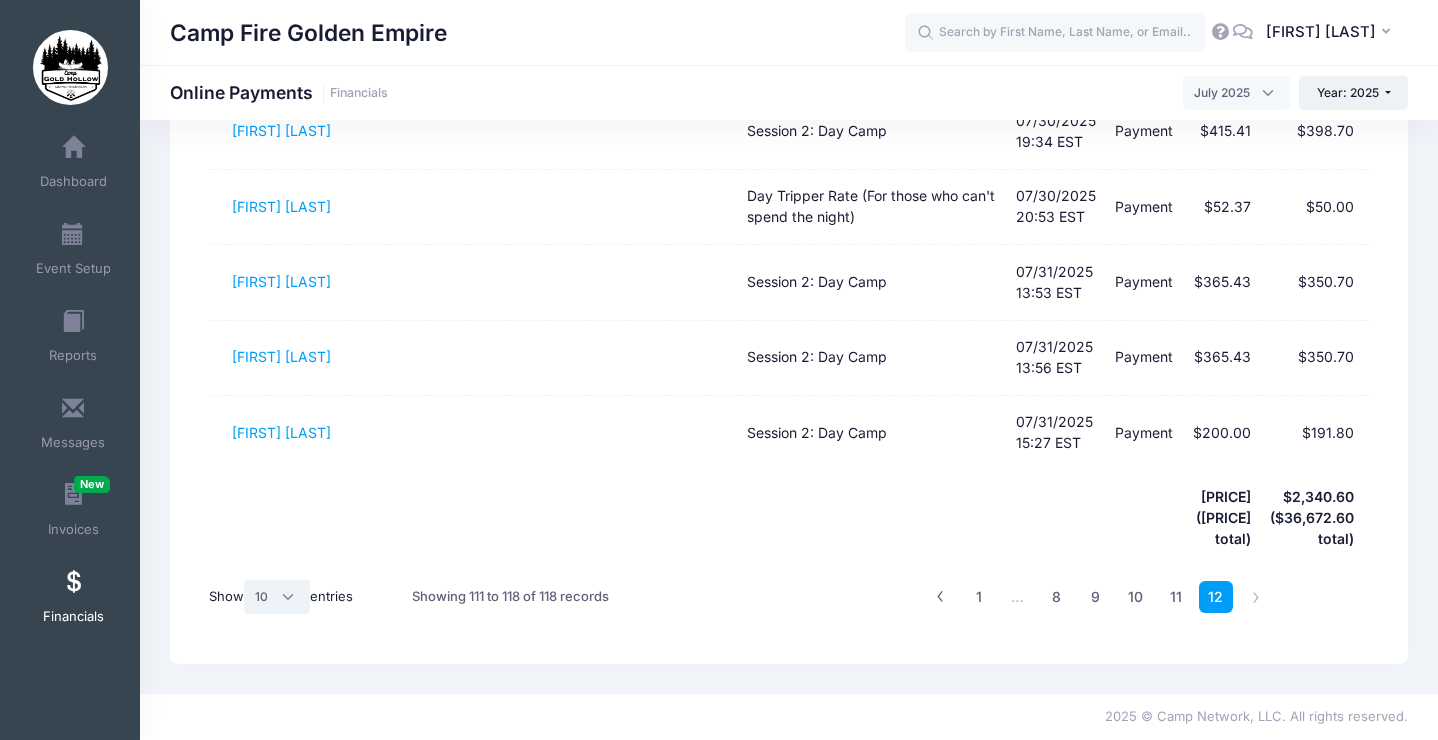 select on "50" 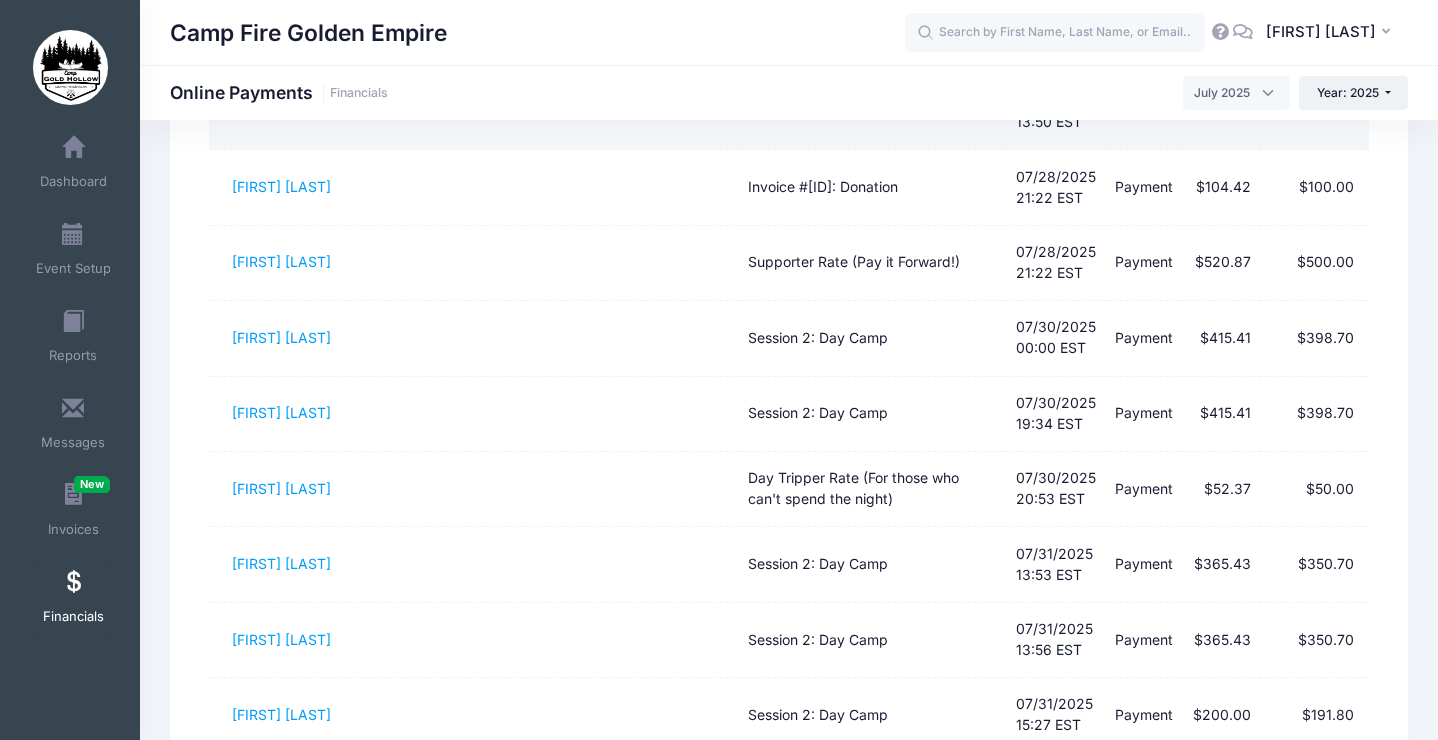 scroll, scrollTop: 962, scrollLeft: 0, axis: vertical 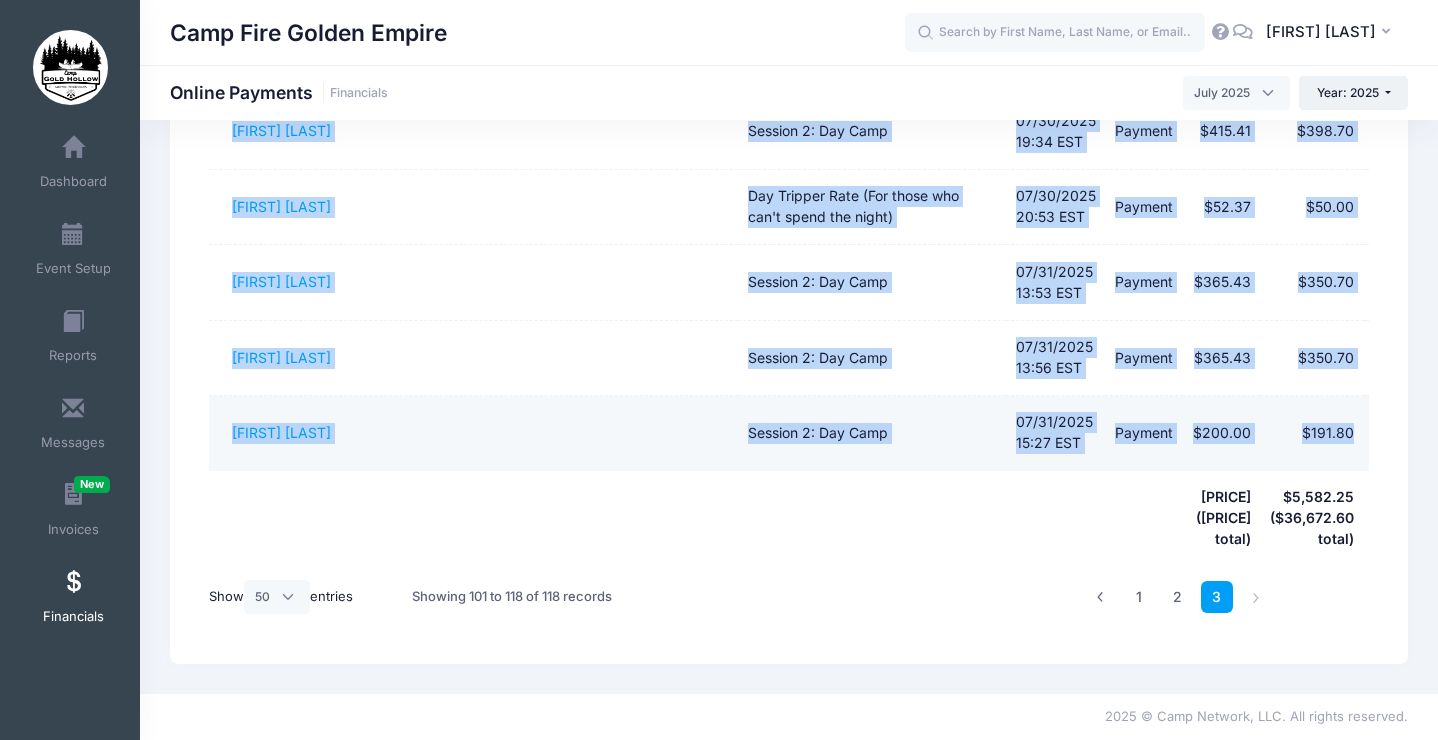 drag, startPoint x: 226, startPoint y: 342, endPoint x: 1356, endPoint y: 433, distance: 1133.6582 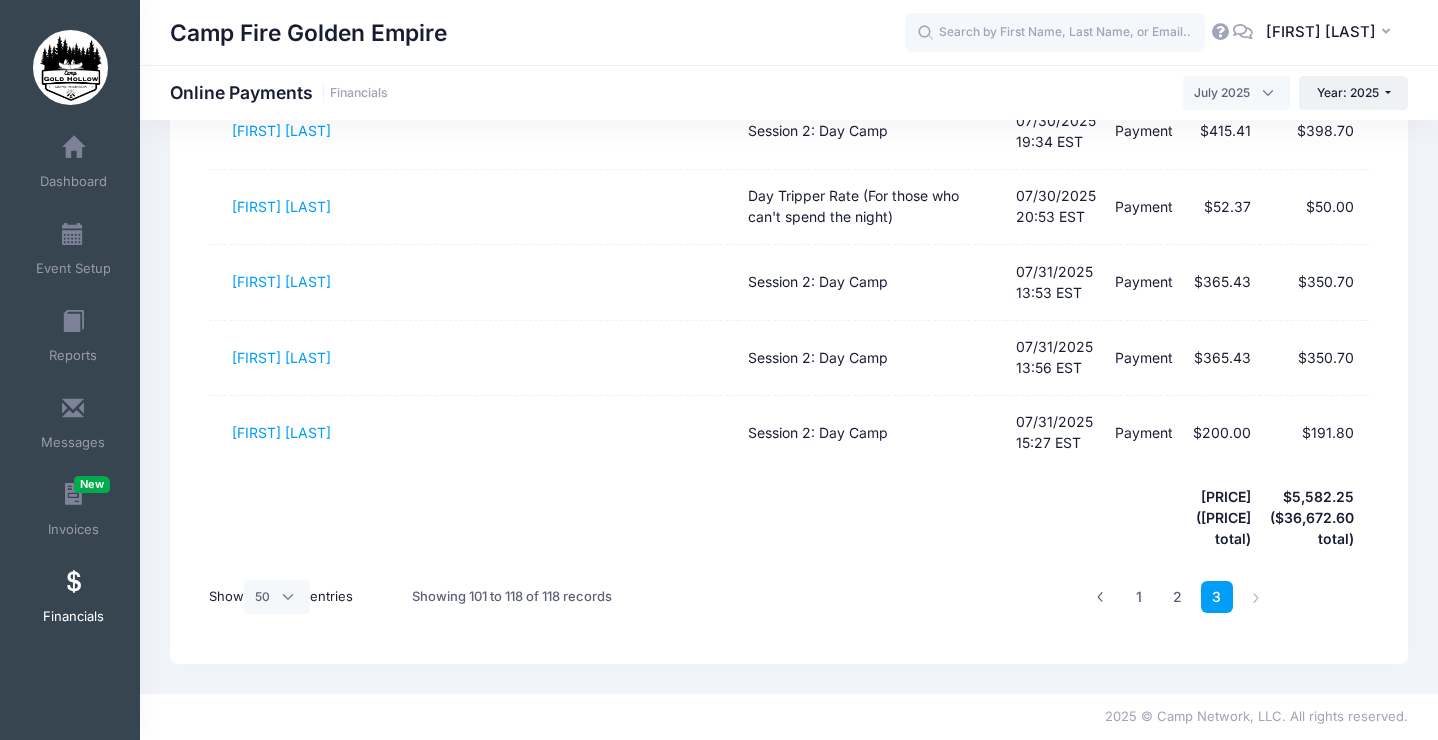 click on "Filter Options
Show:
Payments
Refunds
Disputed Only
Session:
Cancelled - 2025 Community Rate  (Reduced for accessibility!) Day Tripper Rate  (For those who can't spend the night) First Year CIT - Residential Weeks Only (2 weeks) Session 1: Day Camp Session 1: Overnight Camp Session 2: Day Camp Session 2: Overnight Camp Standard Rate  (Covers costs!)" at bounding box center [789, -177] 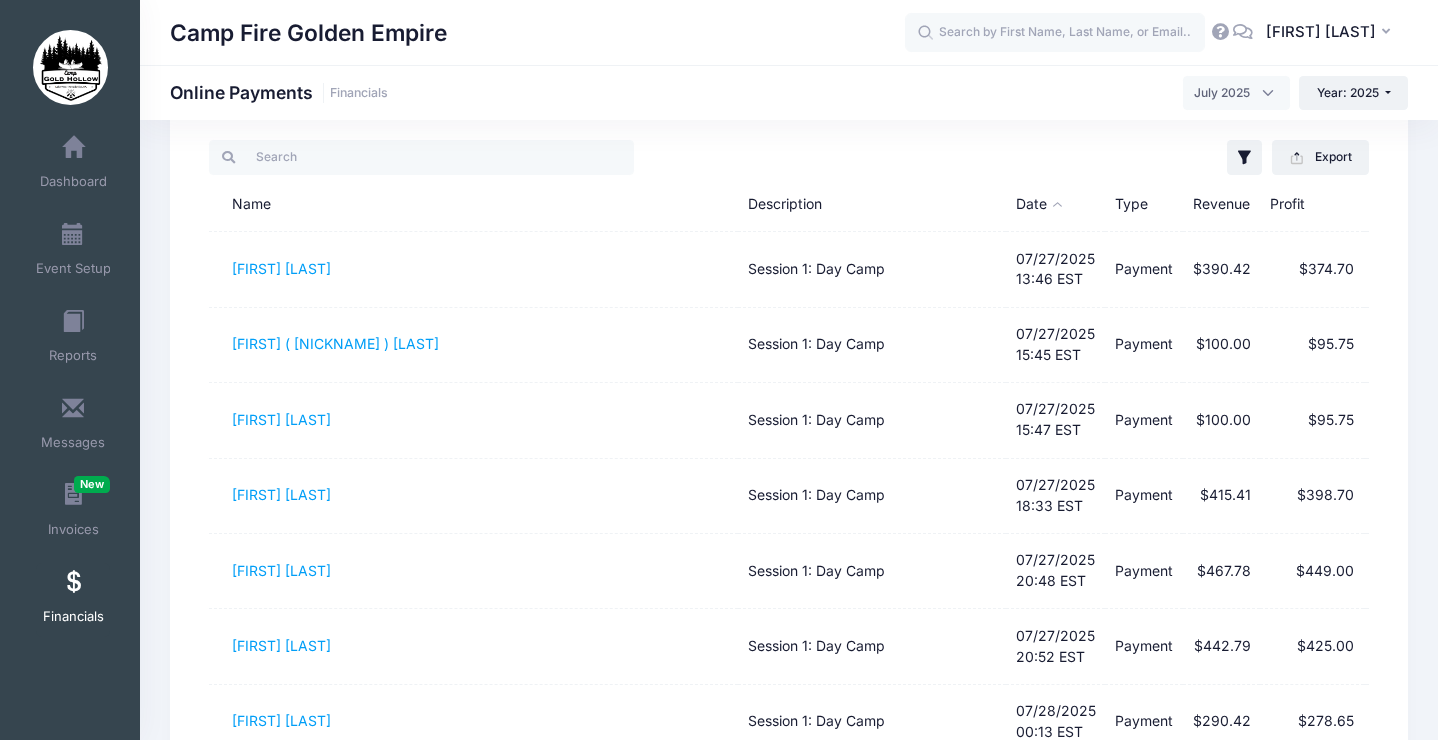 scroll, scrollTop: 0, scrollLeft: 0, axis: both 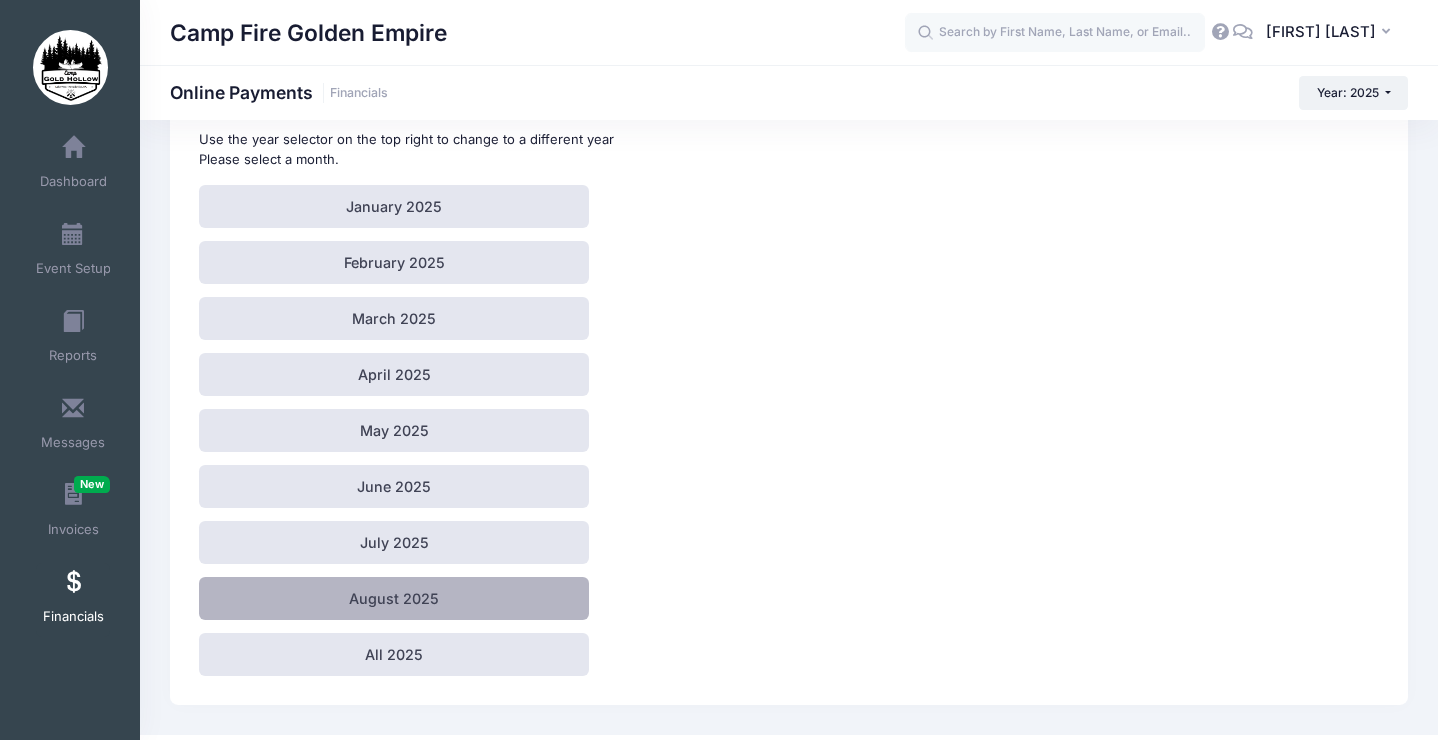 click on "August 2025" at bounding box center (394, 598) 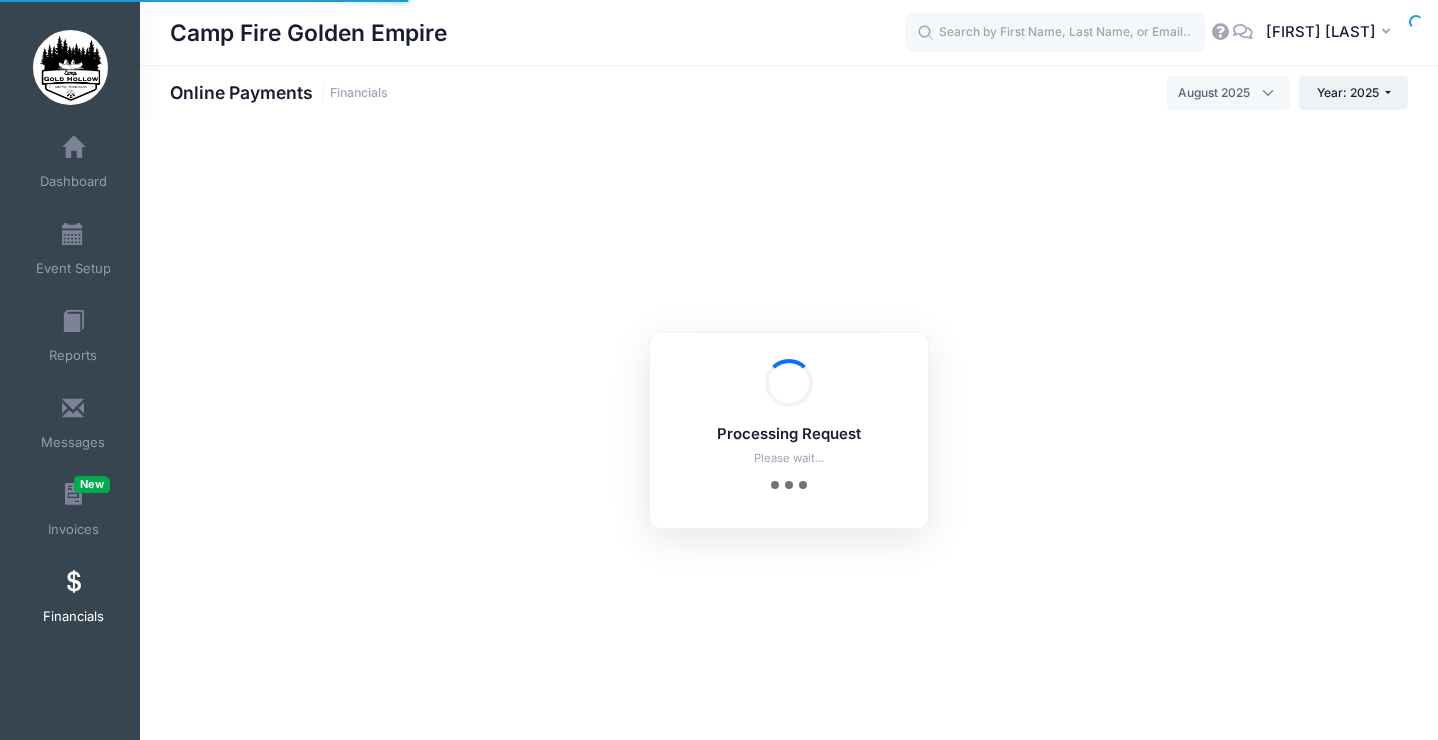 select on "10" 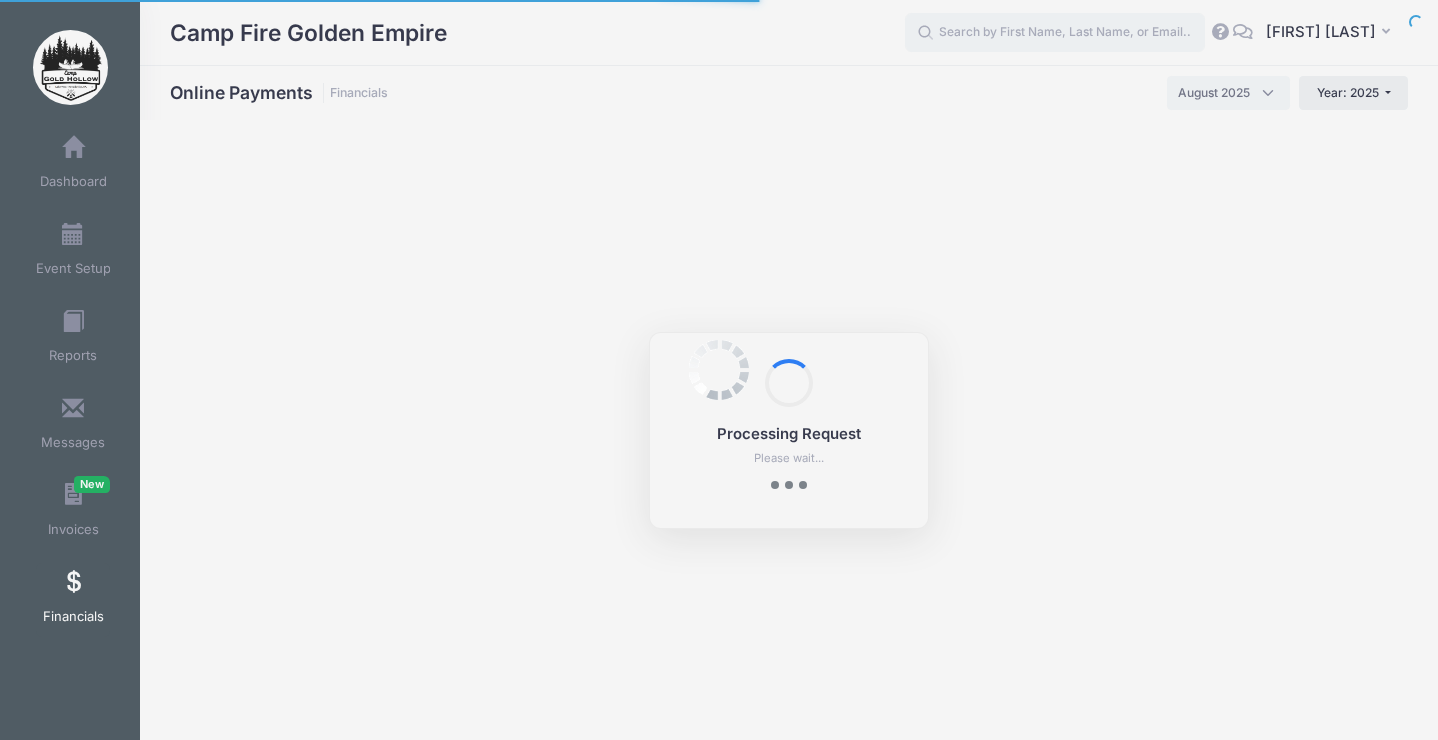 scroll, scrollTop: 0, scrollLeft: 0, axis: both 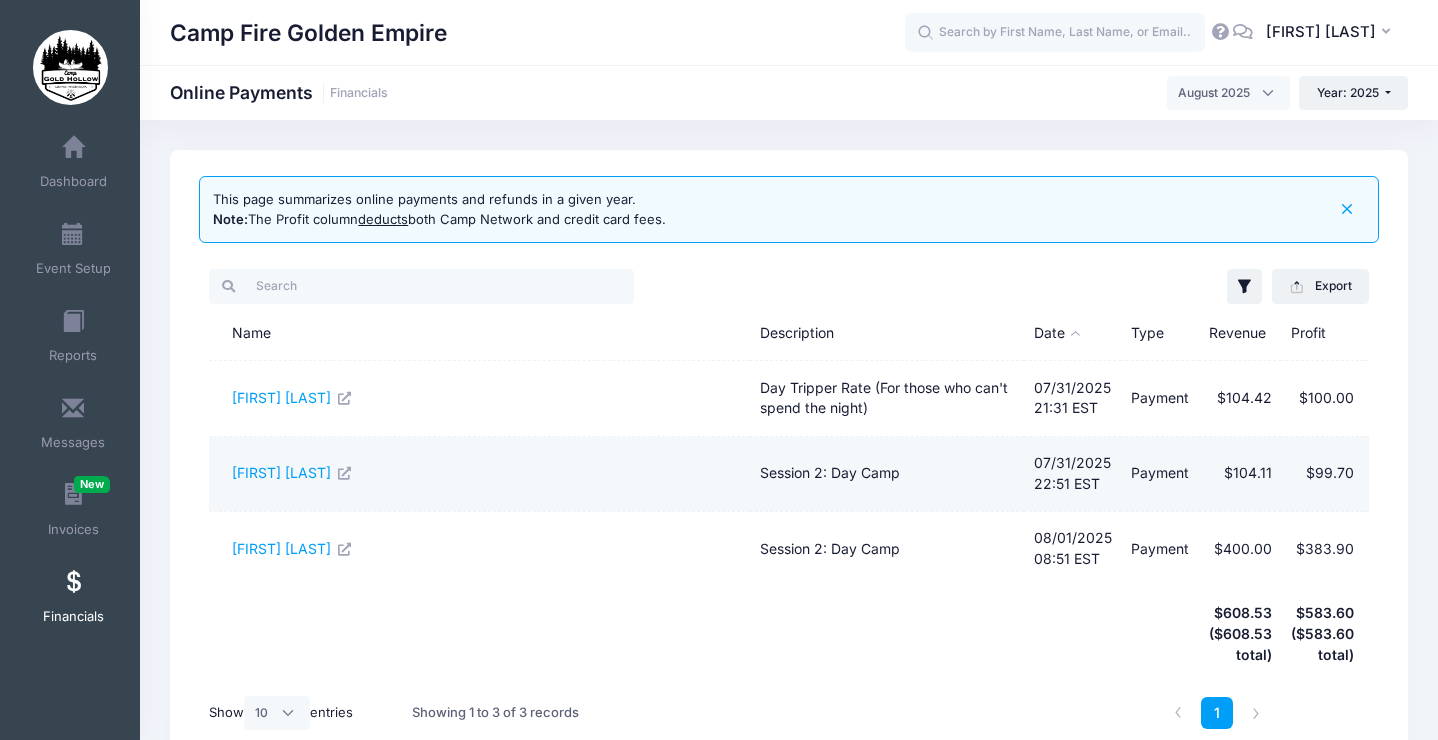 drag, startPoint x: 235, startPoint y: 332, endPoint x: 586, endPoint y: 469, distance: 376.78906 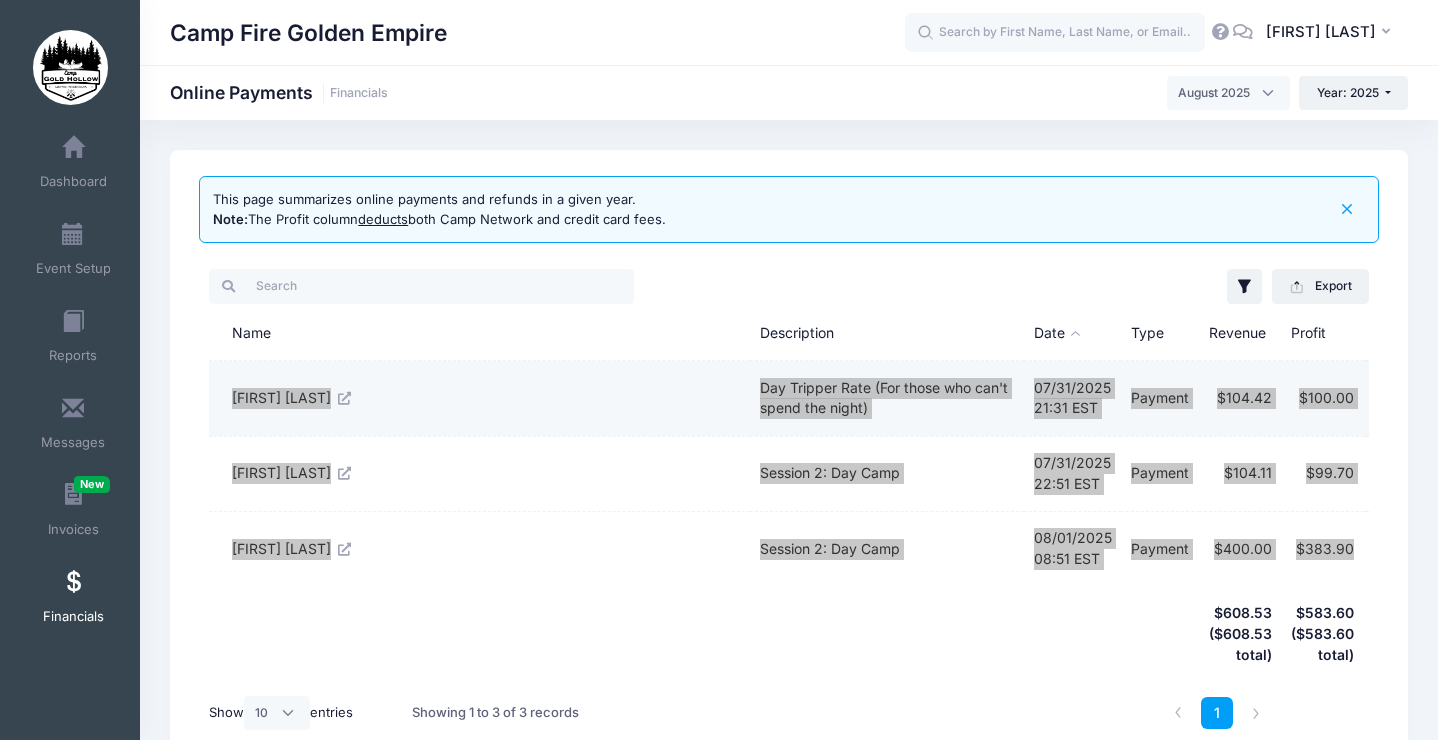 drag, startPoint x: 1352, startPoint y: 550, endPoint x: 230, endPoint y: 399, distance: 1132.1152 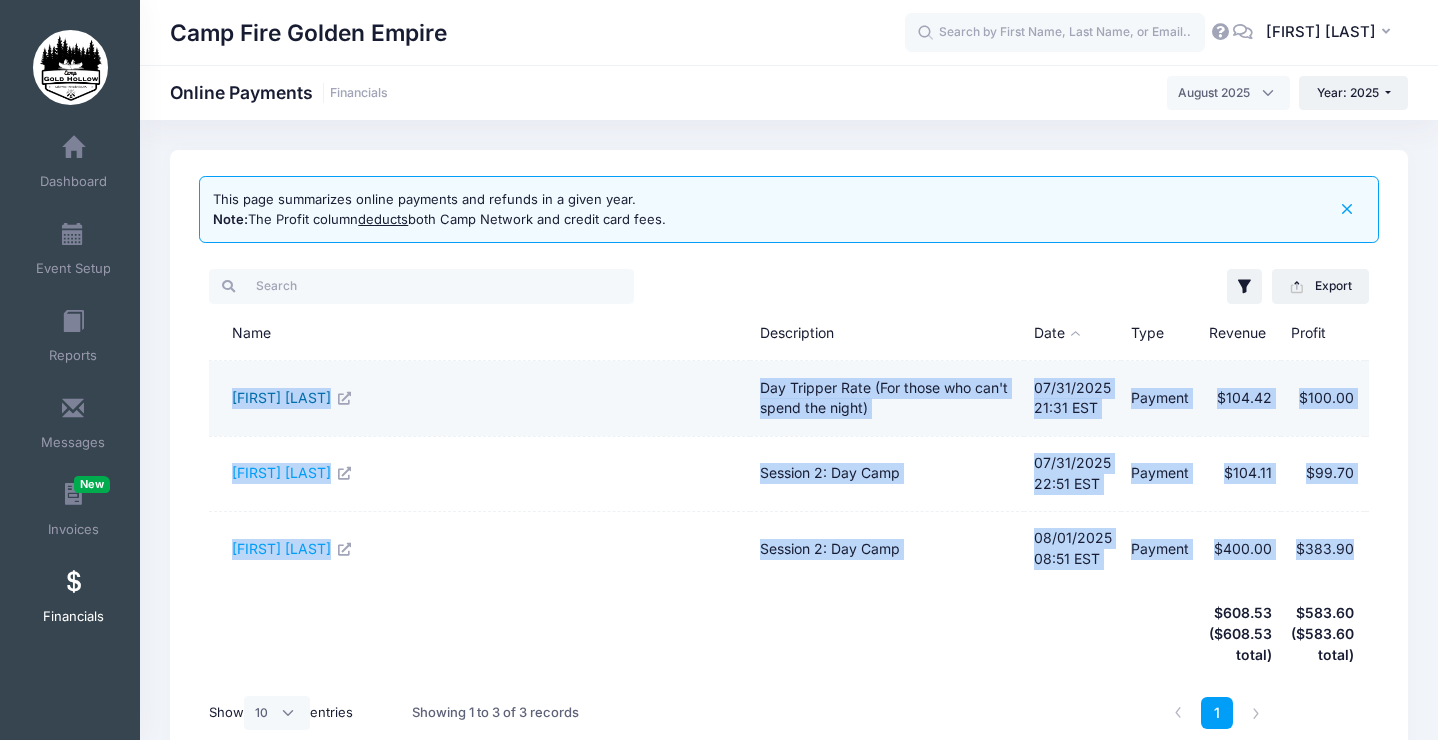copy on "[FIRST] [LAST] Day Tripper Rate  (For those who can't spend the night) 07/31/2025 21:31 EST Payment $104.42 $100.00 [FIRST] [LAST] Session 2: Day Camp 07/31/2025 22:51 EST Payment $104.11 $99.70 [FIRST] [LAST] Session 2: Day Camp 08/01/2025 08:51 EST Payment $400.00 $383.90" 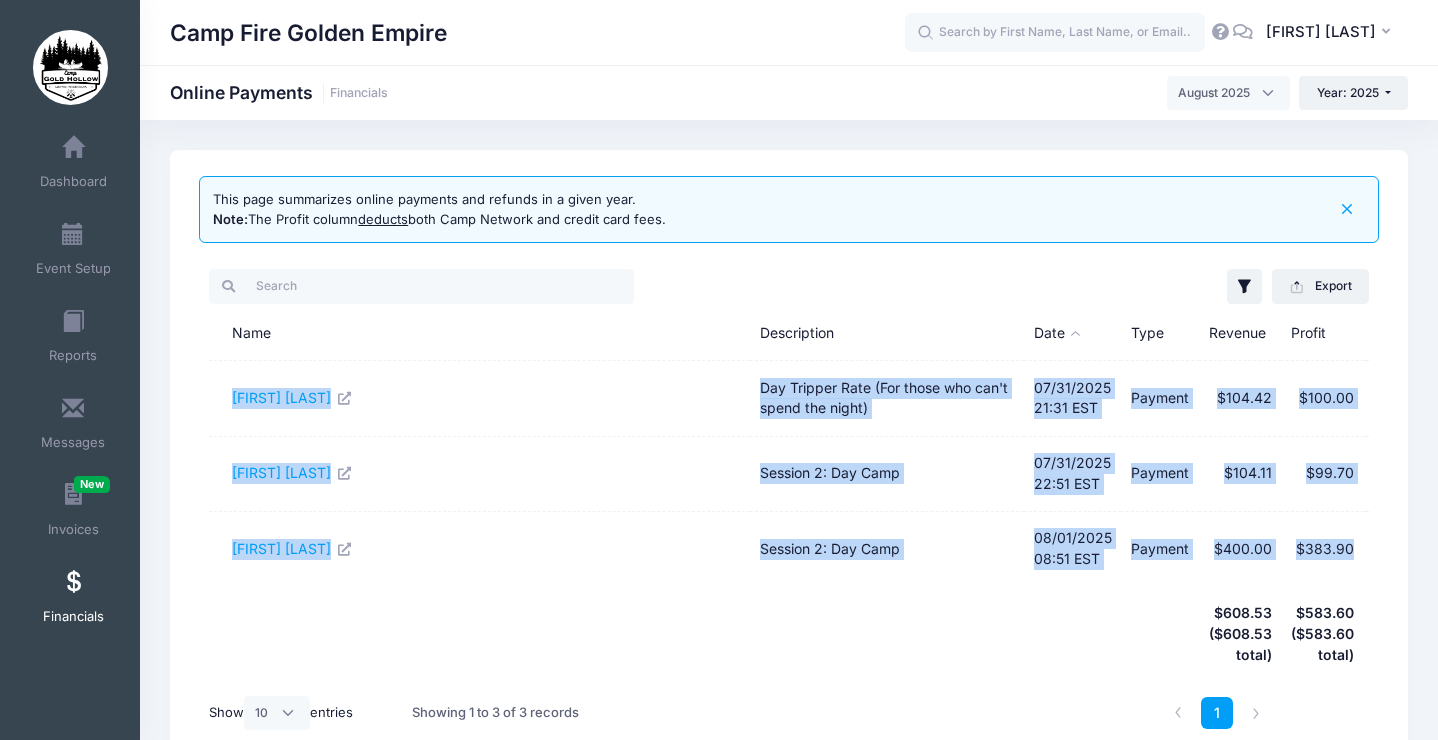 click on "Name" at bounding box center [479, 334] 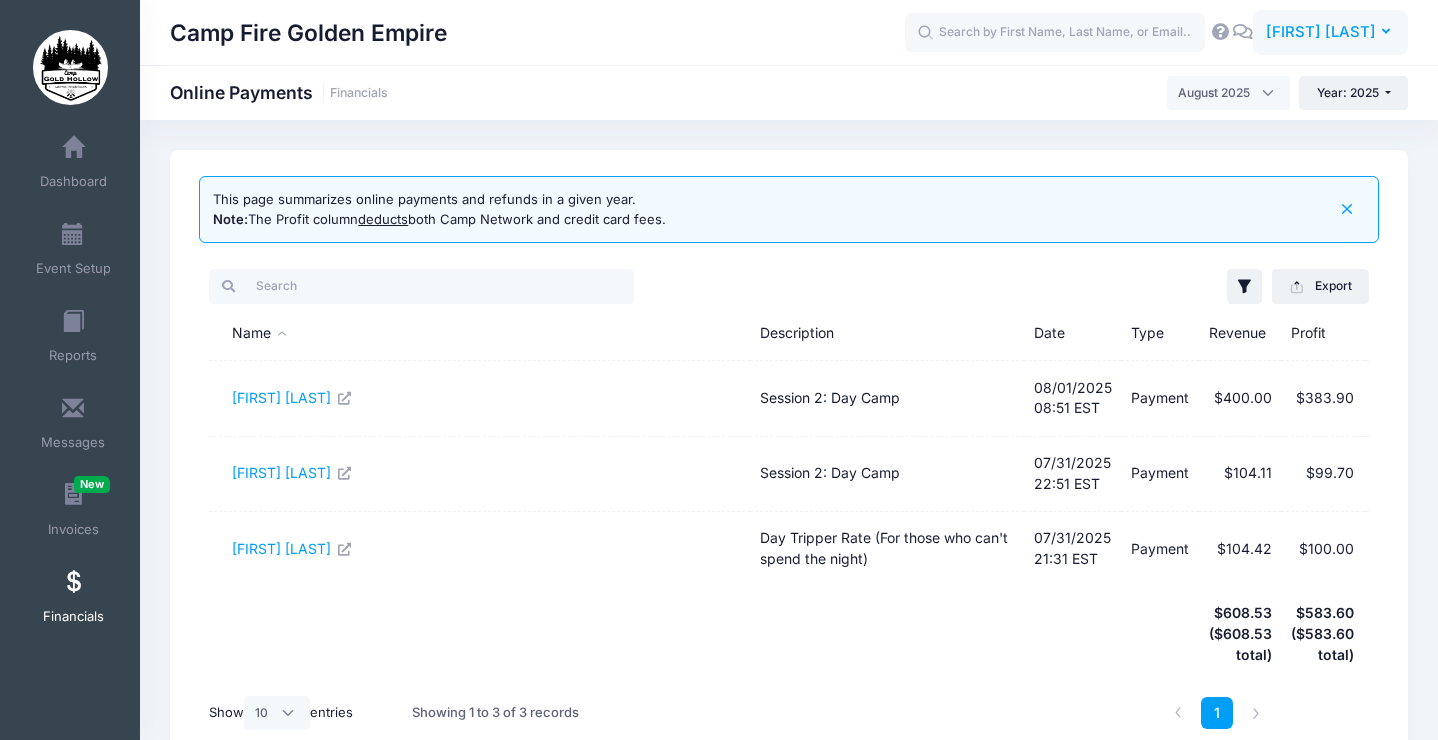 click on "KF [FIRST] [LAST]" at bounding box center [1330, 33] 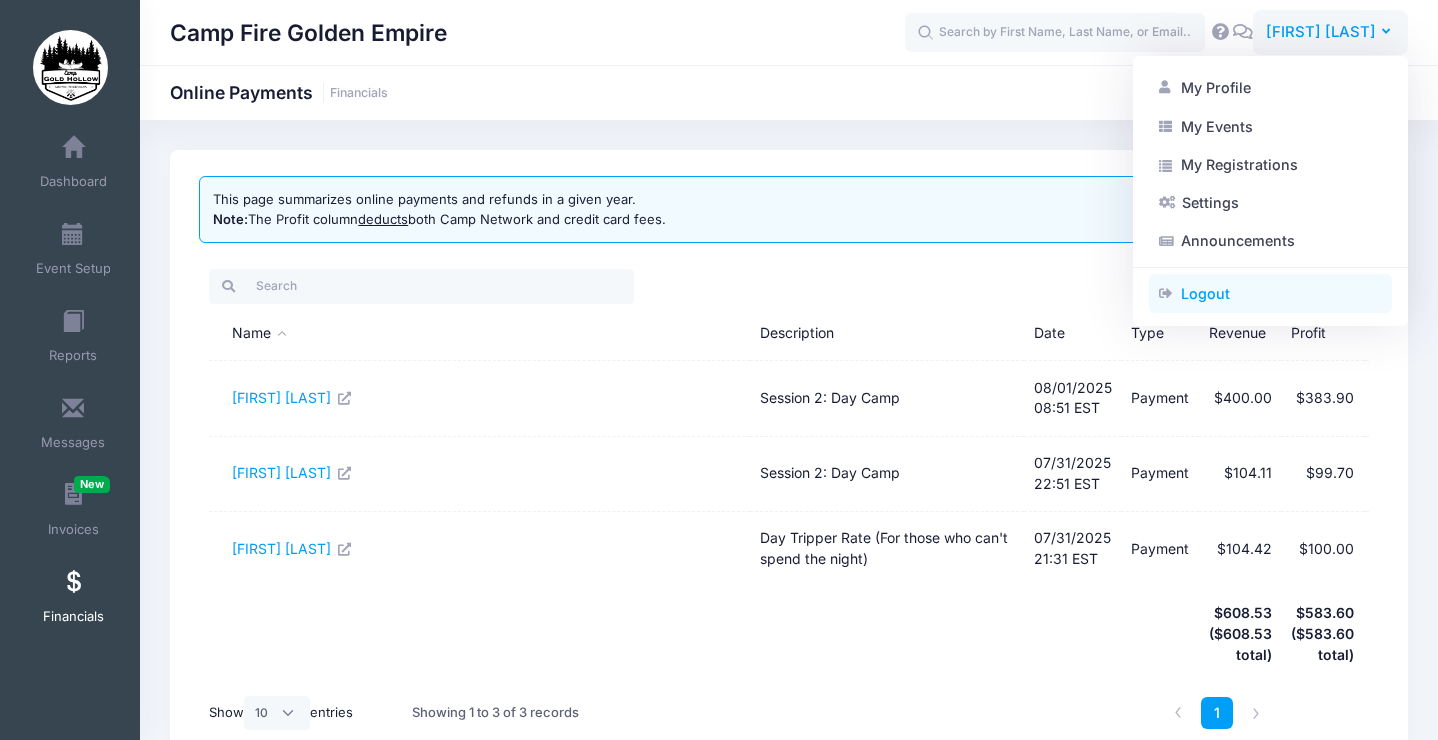 click on "Logout" at bounding box center [1270, 294] 